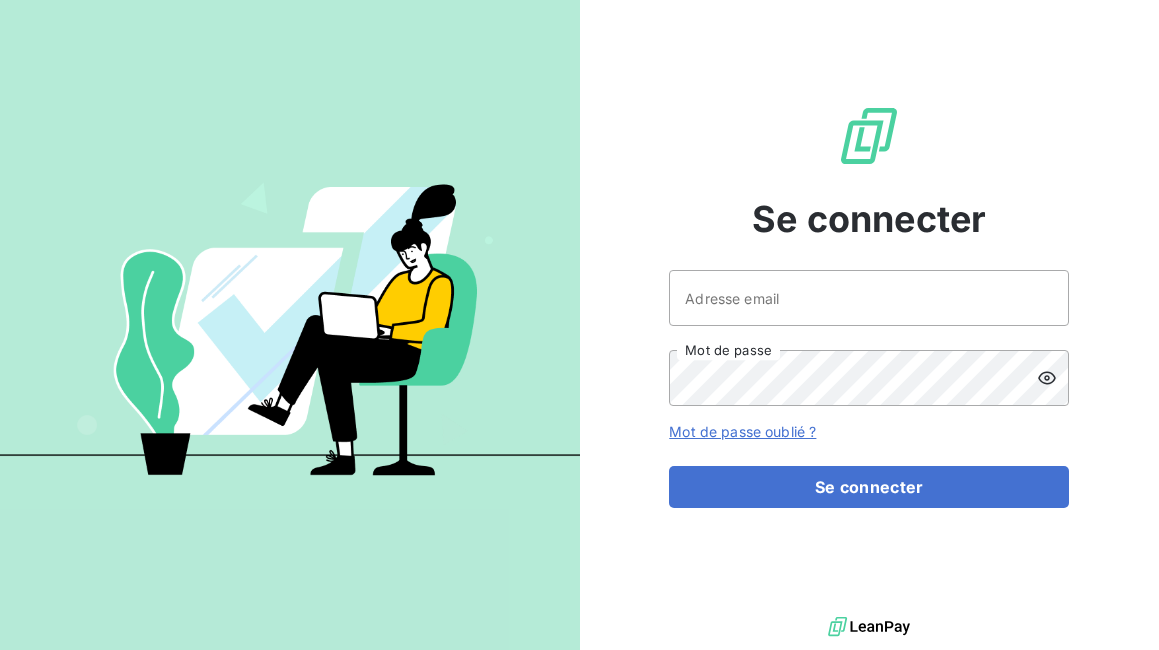 scroll, scrollTop: 0, scrollLeft: 0, axis: both 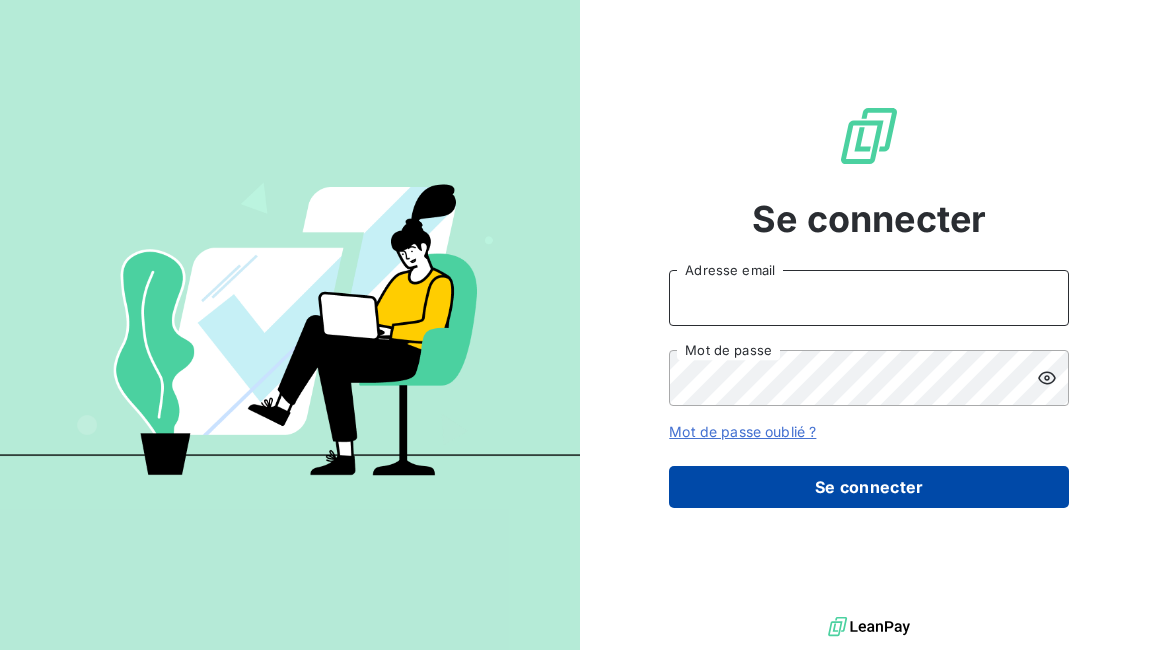type on "[USERNAME]@example.com" 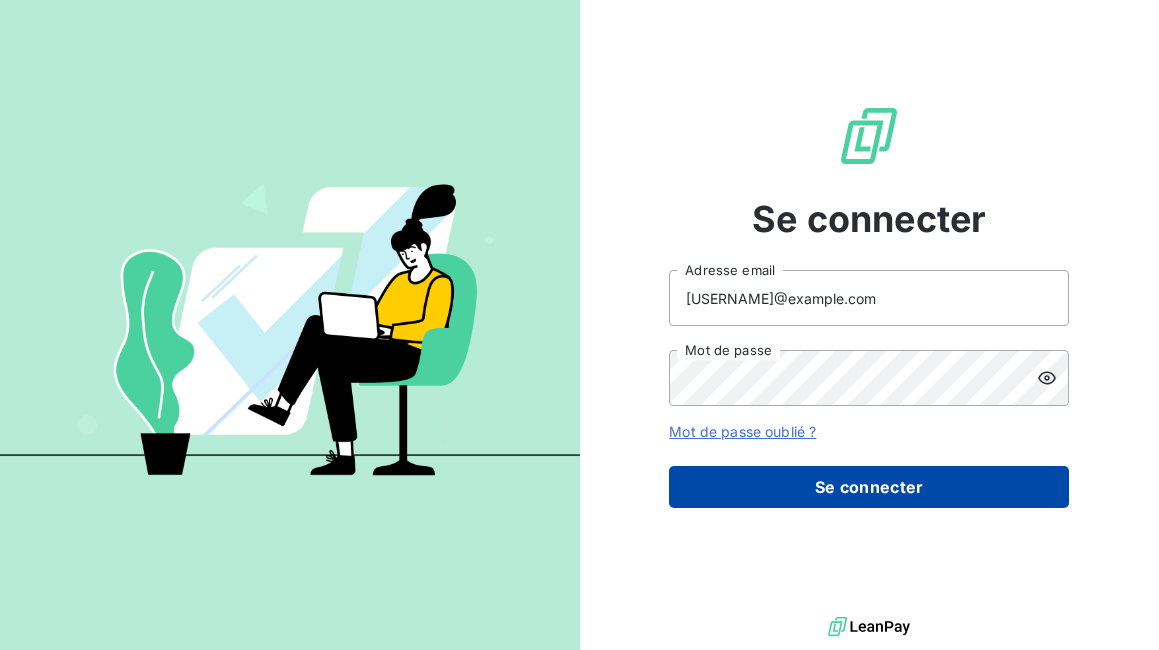 click on "Se connecter" at bounding box center (869, 487) 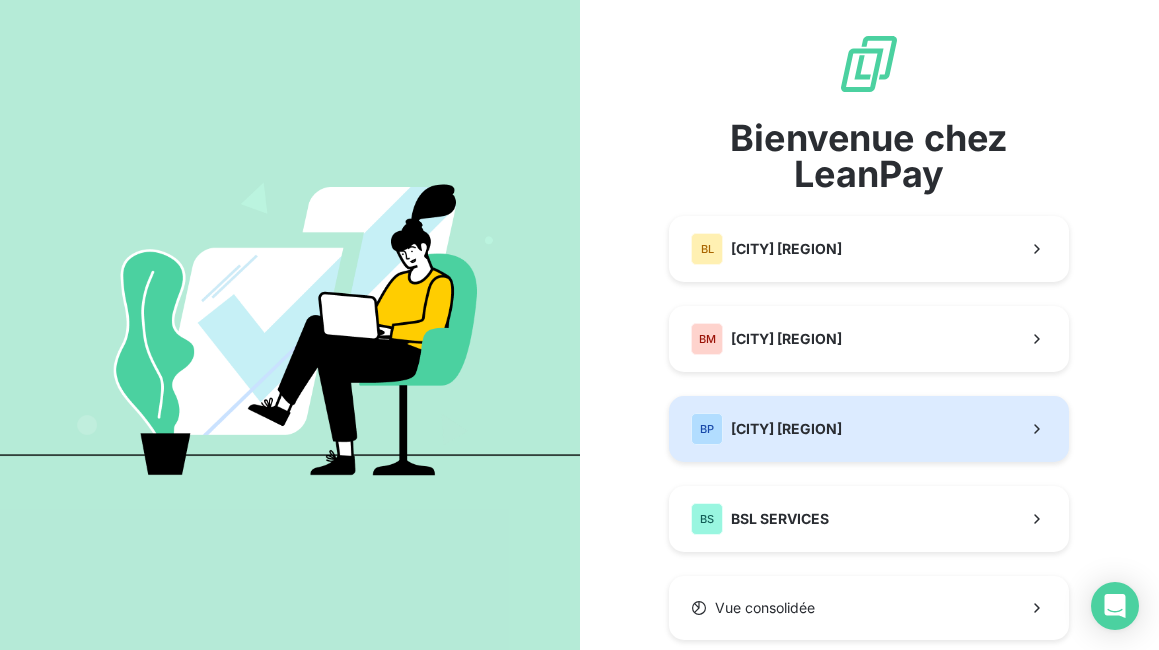 click on "[COMPANY] [CITY] [REGION]" at bounding box center (869, 429) 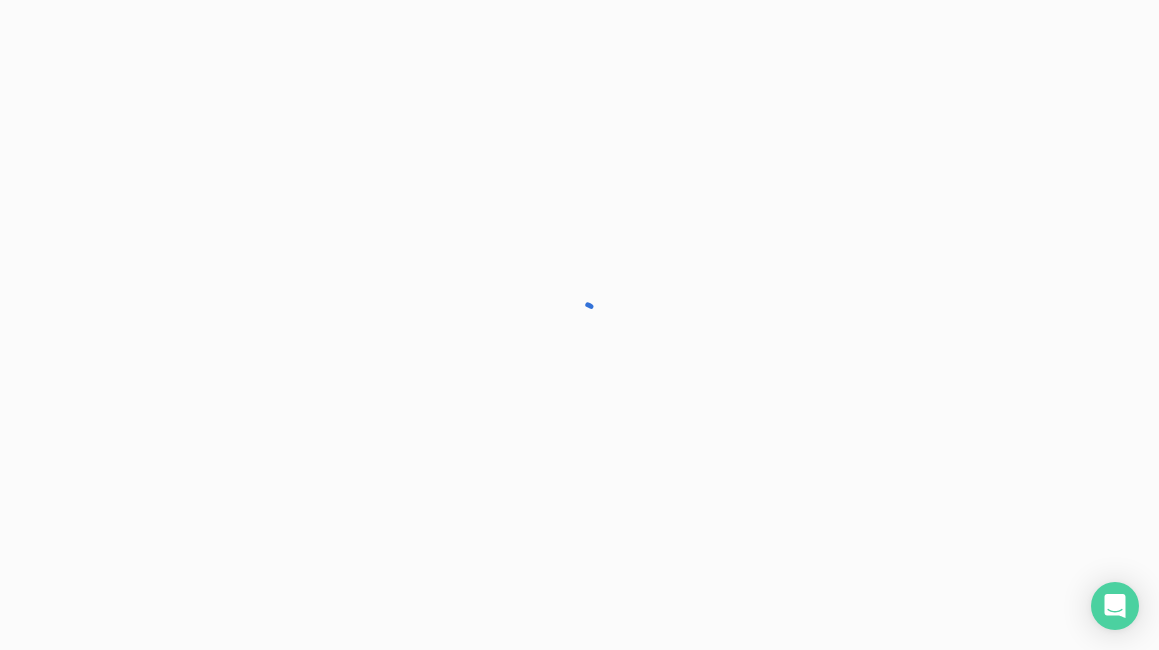 scroll, scrollTop: 0, scrollLeft: 0, axis: both 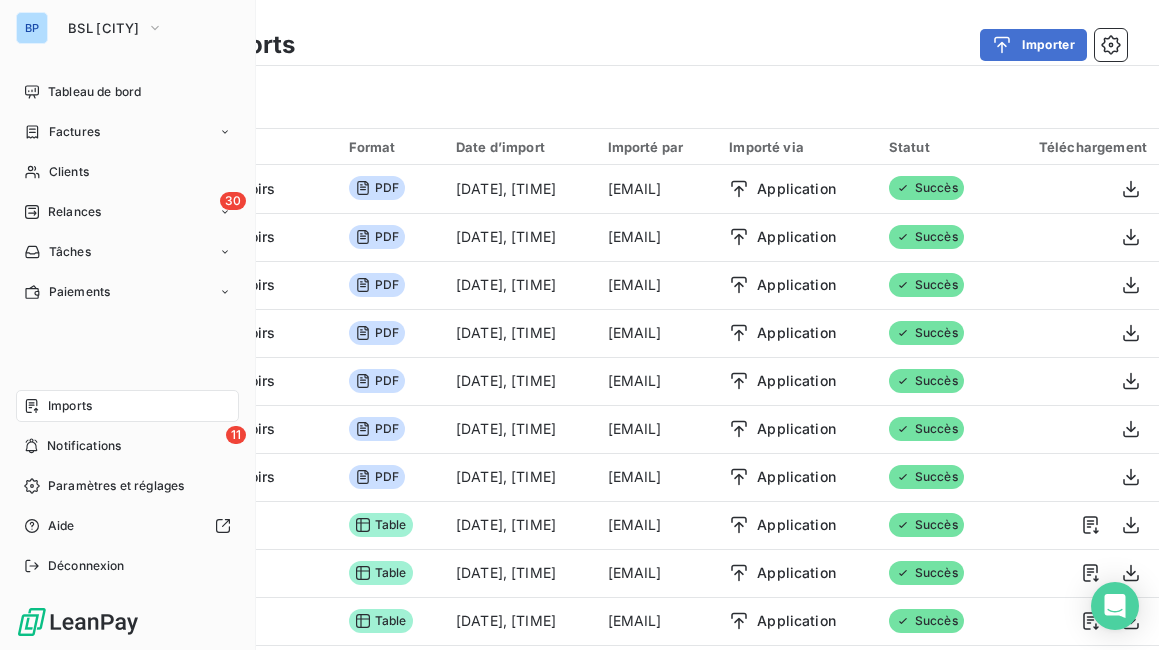 click on "Imports" at bounding box center [127, 406] 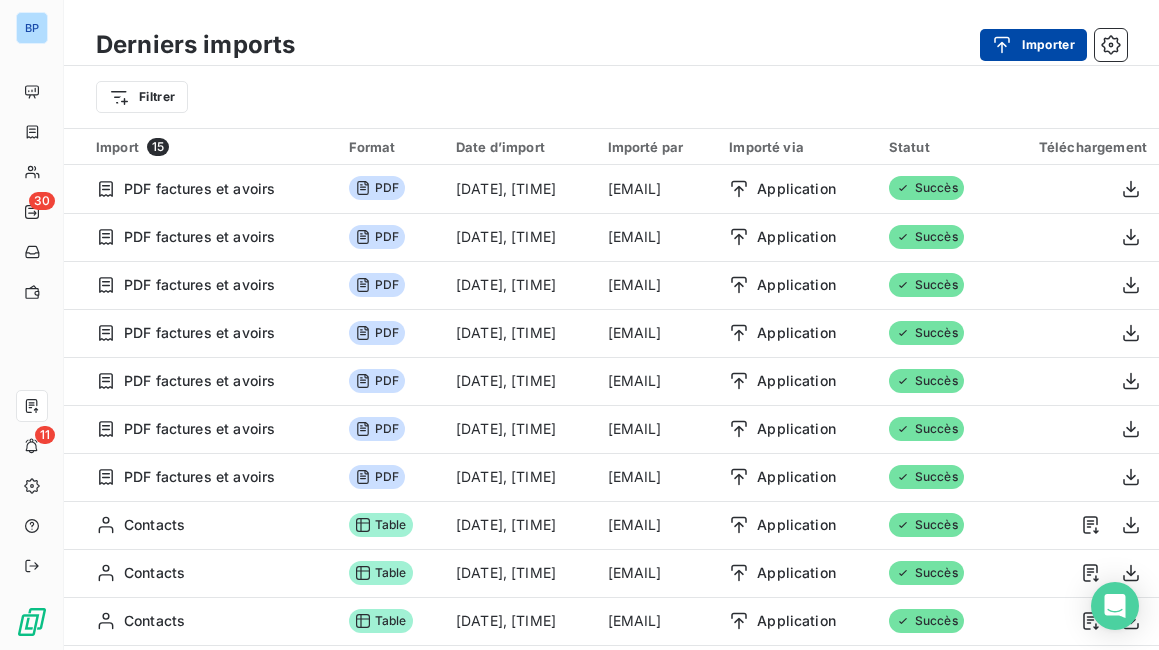 click on "Importer" at bounding box center [1033, 45] 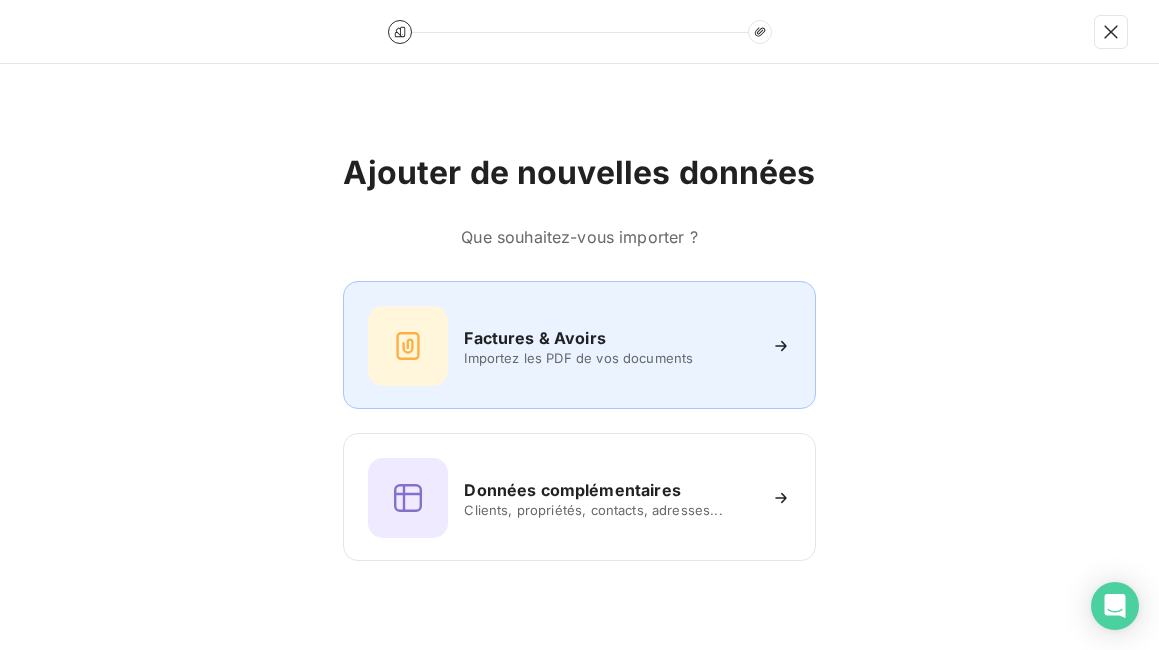 click on "Factures & Avoirs" at bounding box center [609, 338] 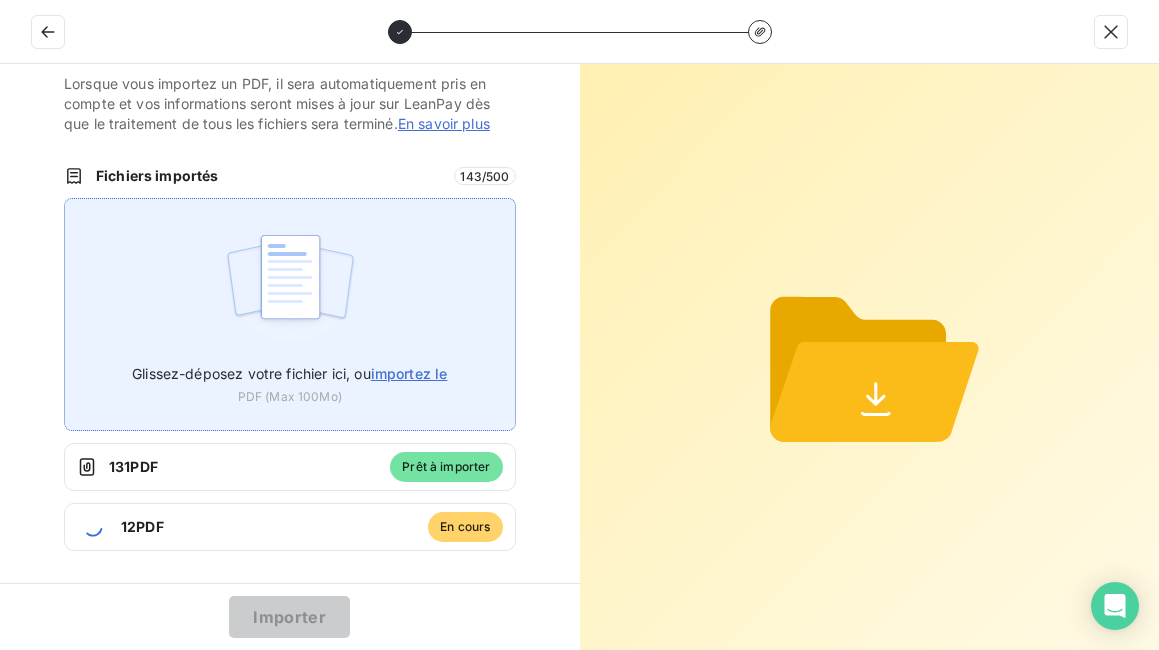 scroll, scrollTop: 30, scrollLeft: 0, axis: vertical 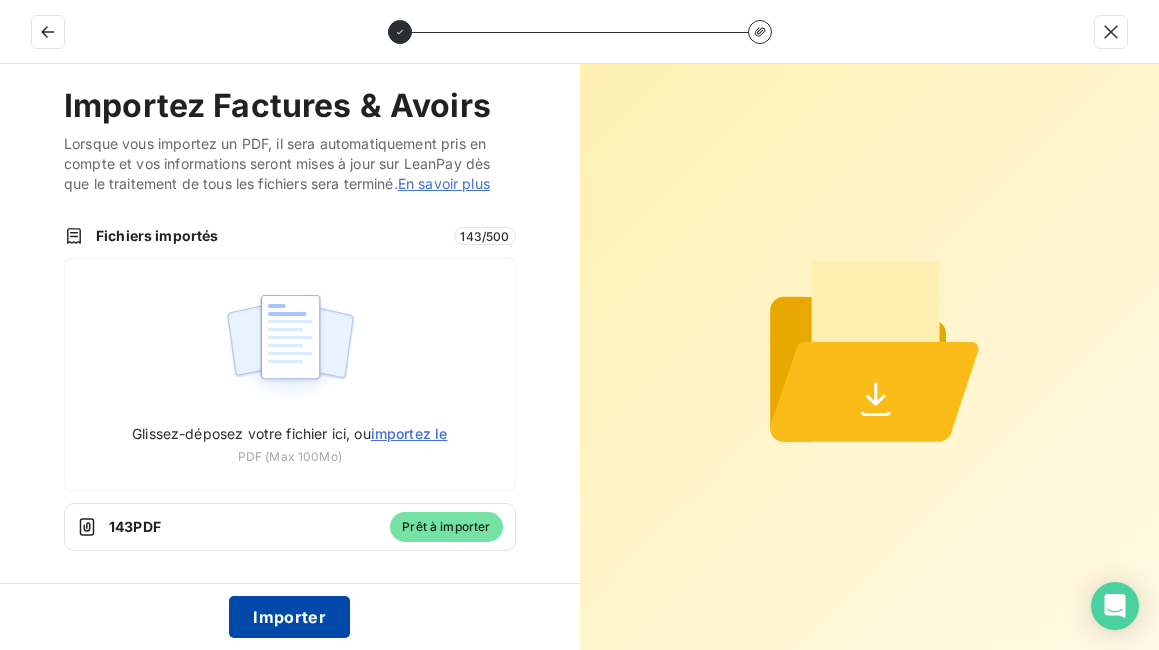 click on "Importer" at bounding box center (289, 617) 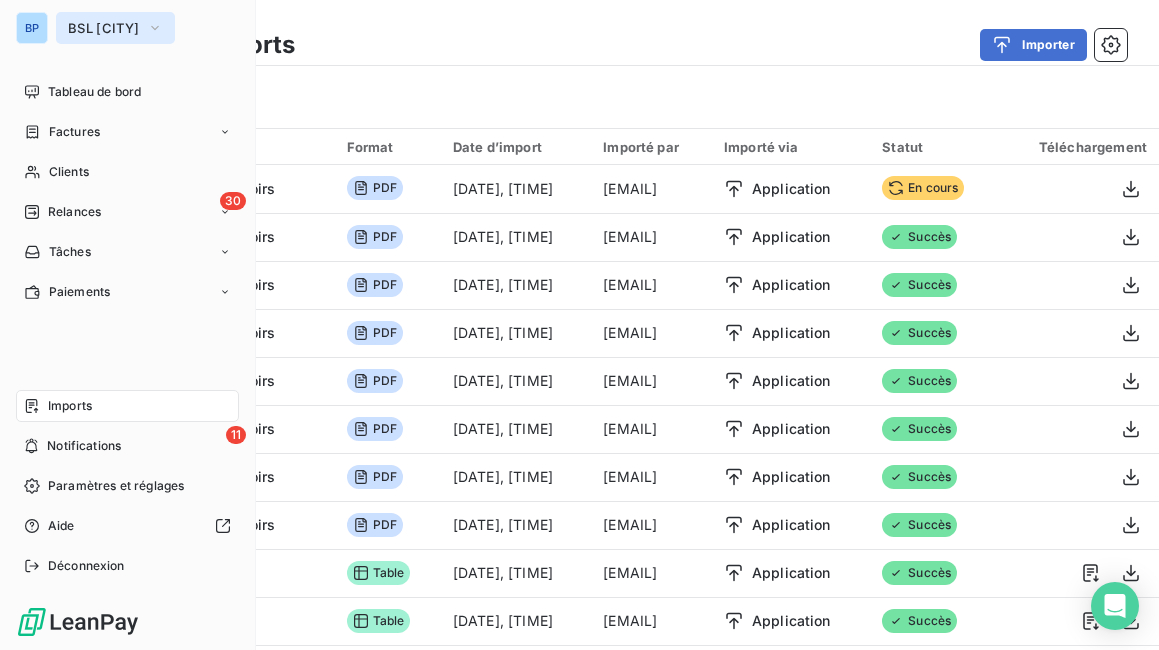 click 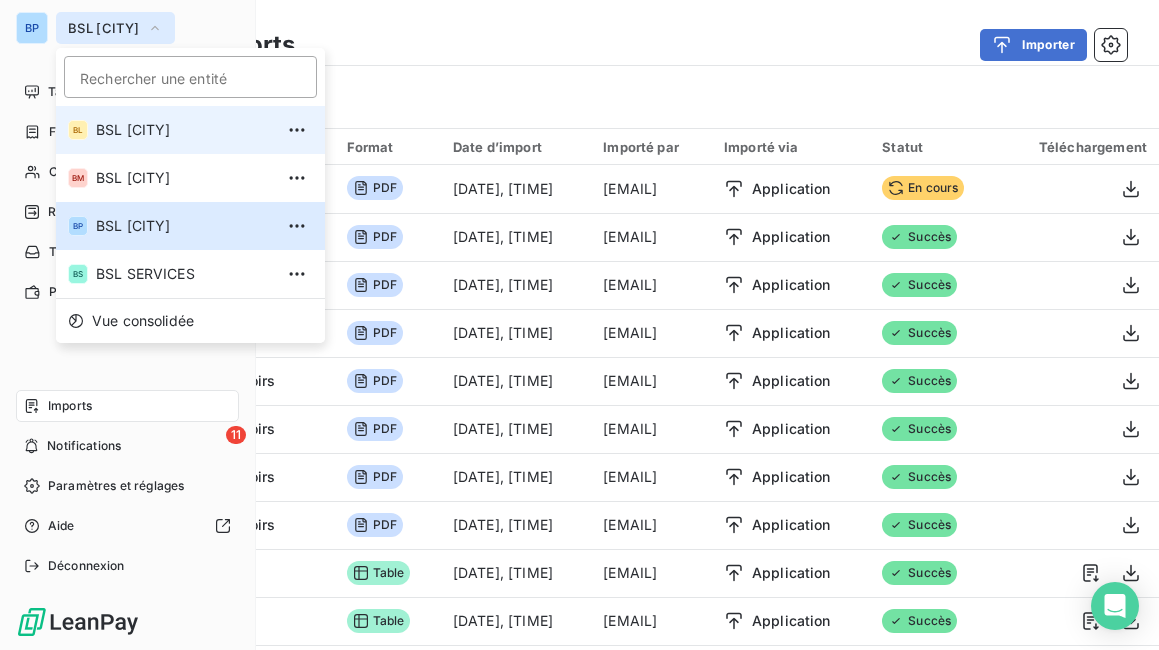 click on "[ORGANIZATION] [ORGANIZATION] [CITY]" at bounding box center [190, 130] 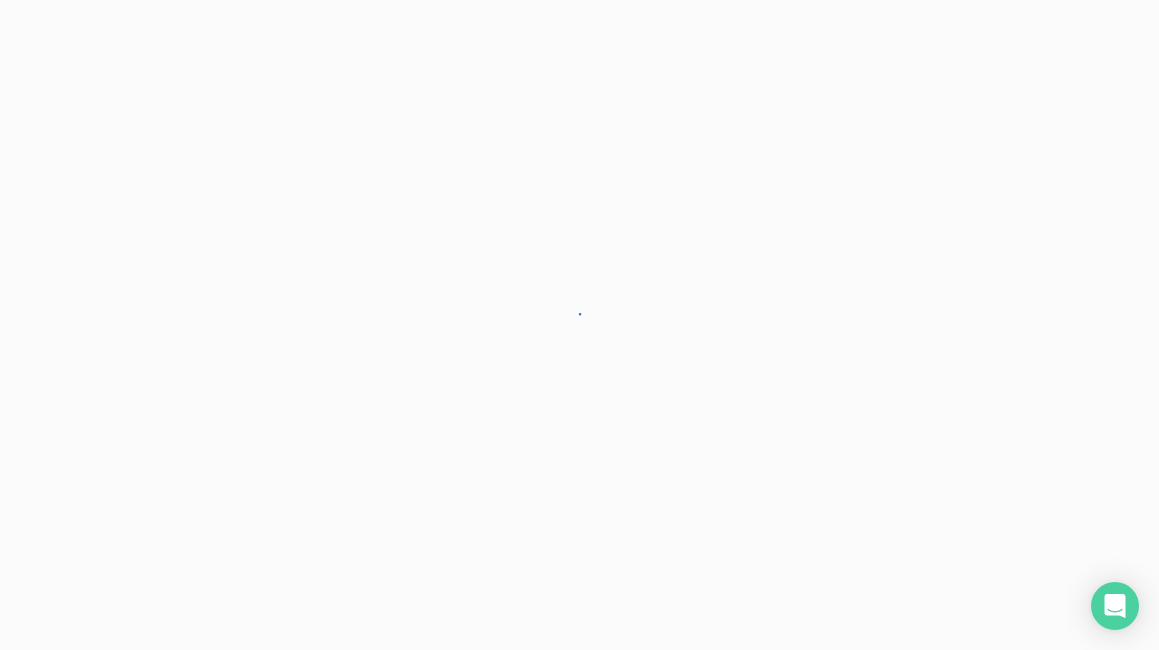 scroll, scrollTop: 0, scrollLeft: 0, axis: both 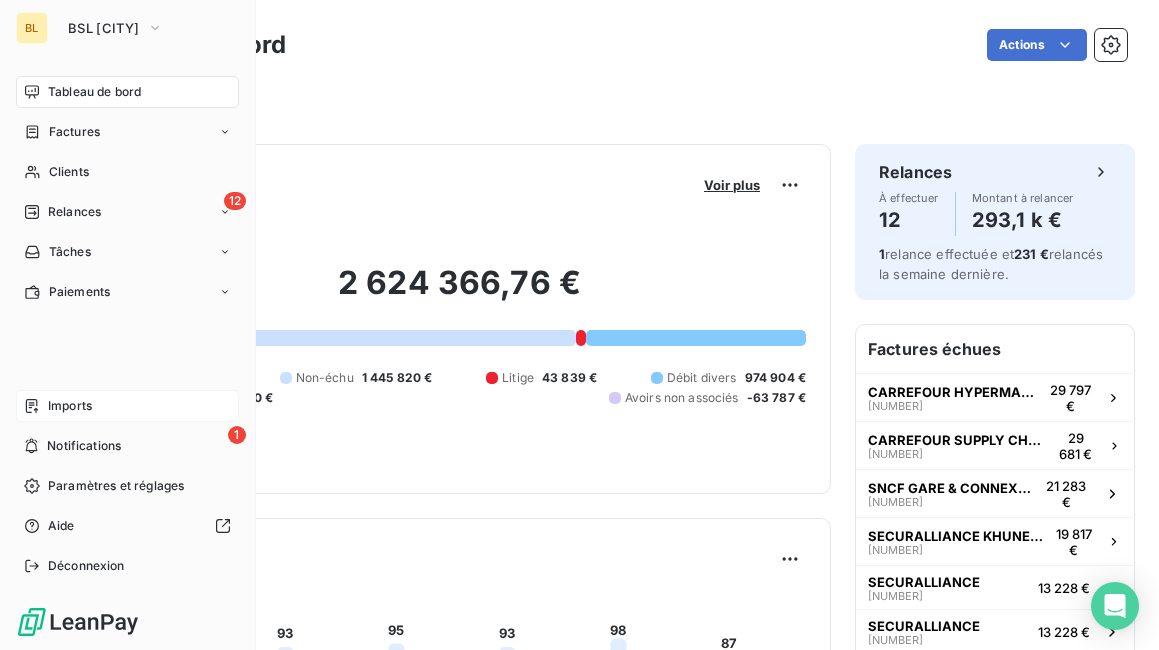 click on "Imports" at bounding box center [70, 406] 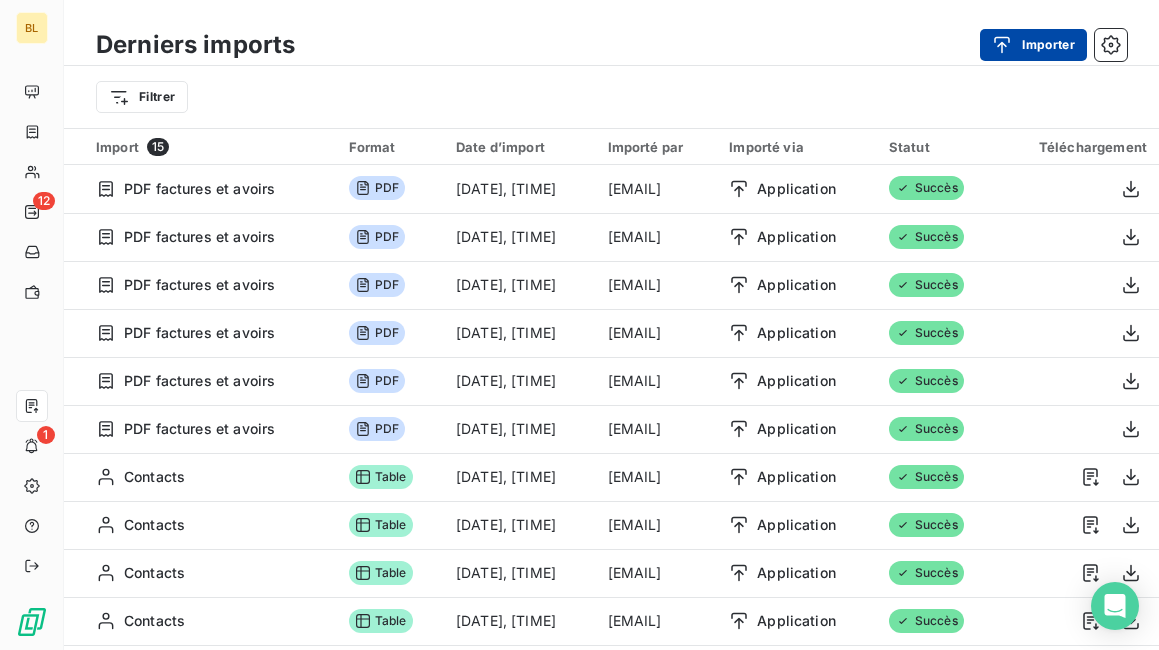 click 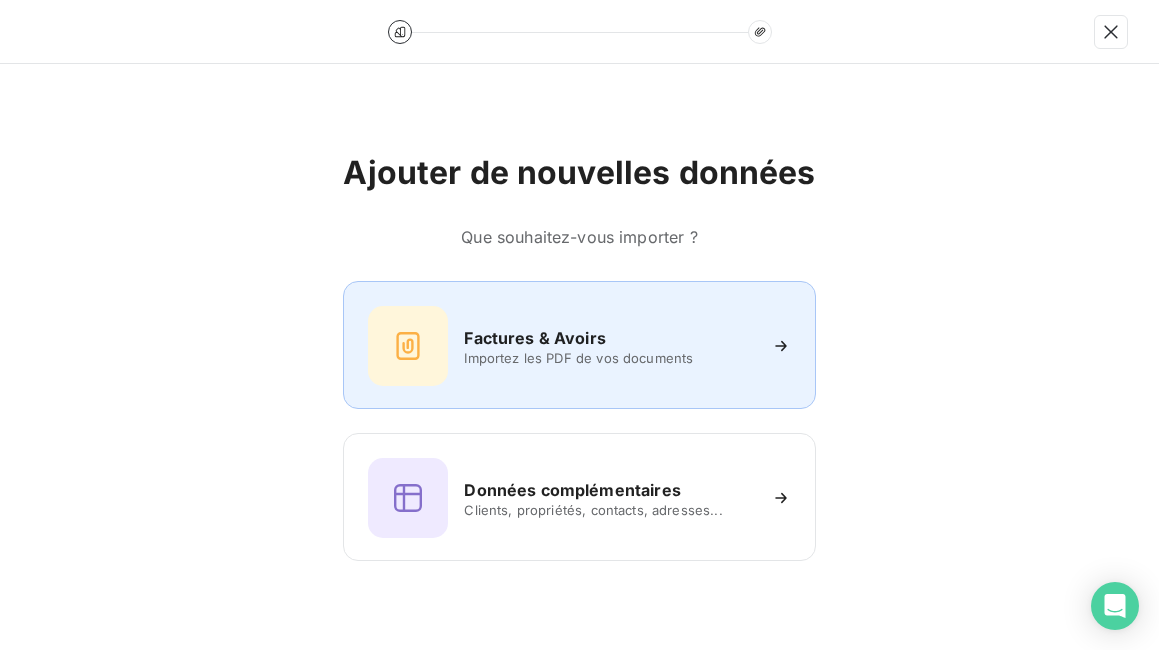 click on "Factures & Avoirs Importez les PDF de vos documents" at bounding box center (579, 346) 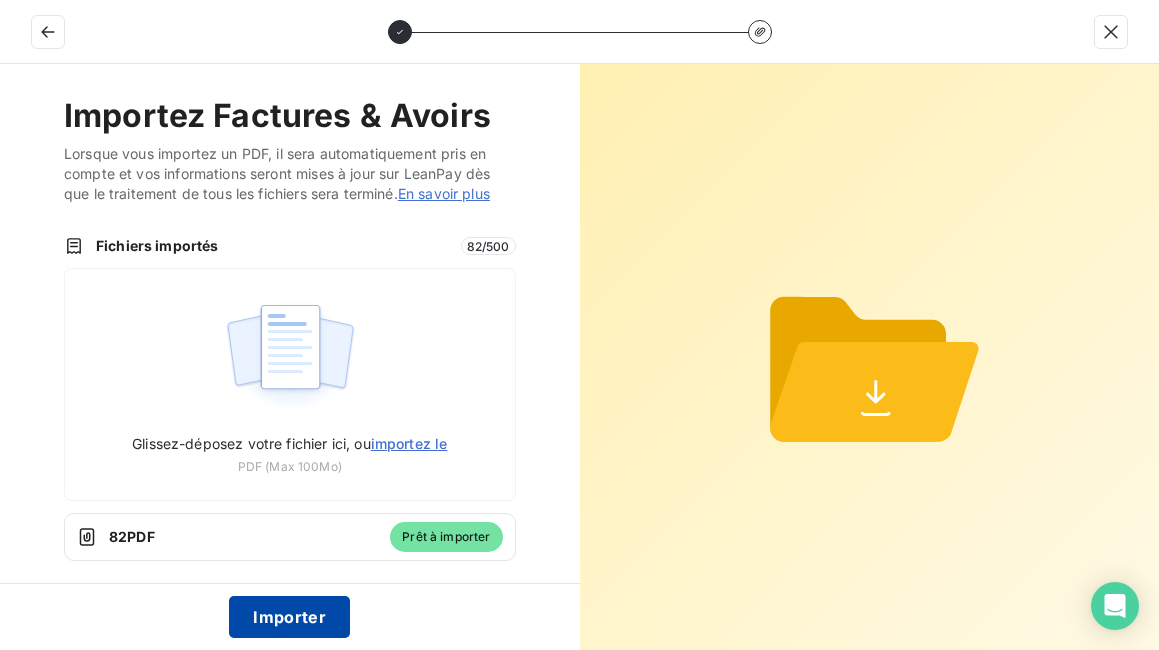 click on "Importer" at bounding box center [289, 617] 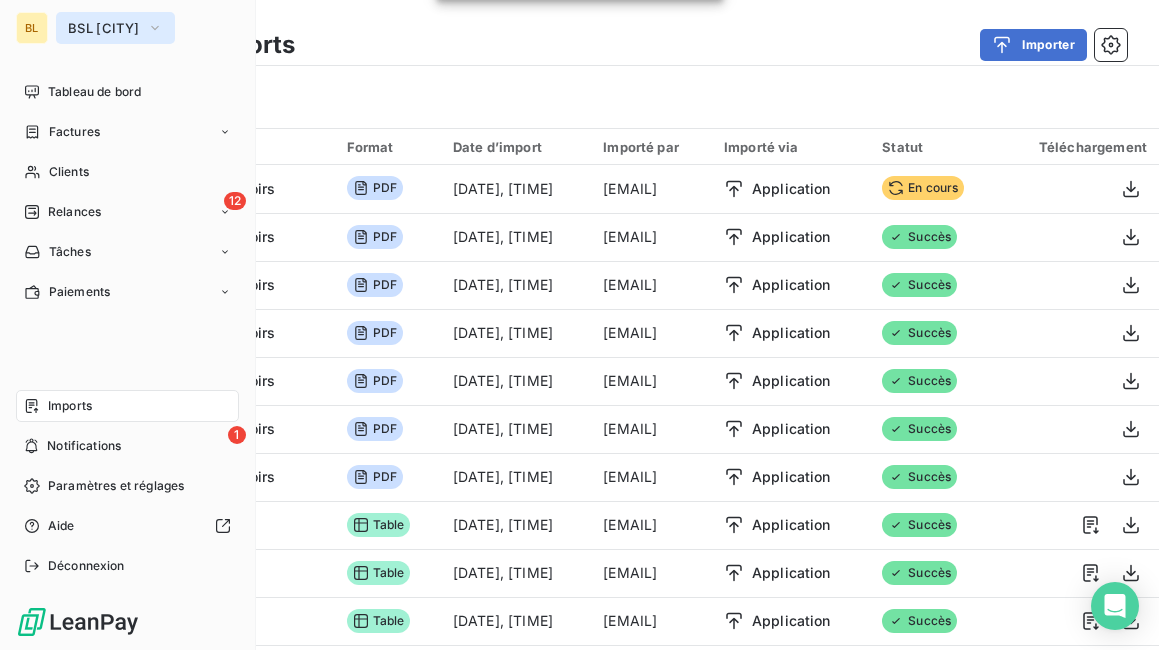 click 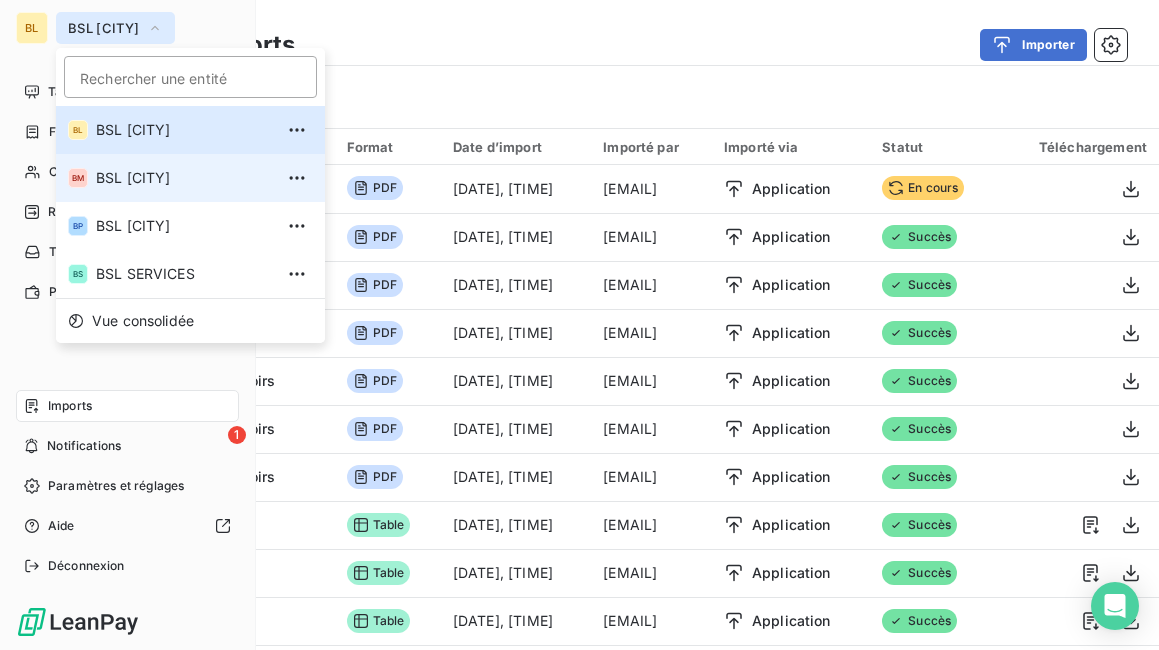 click on "[CITY] [REGION]" at bounding box center [184, 178] 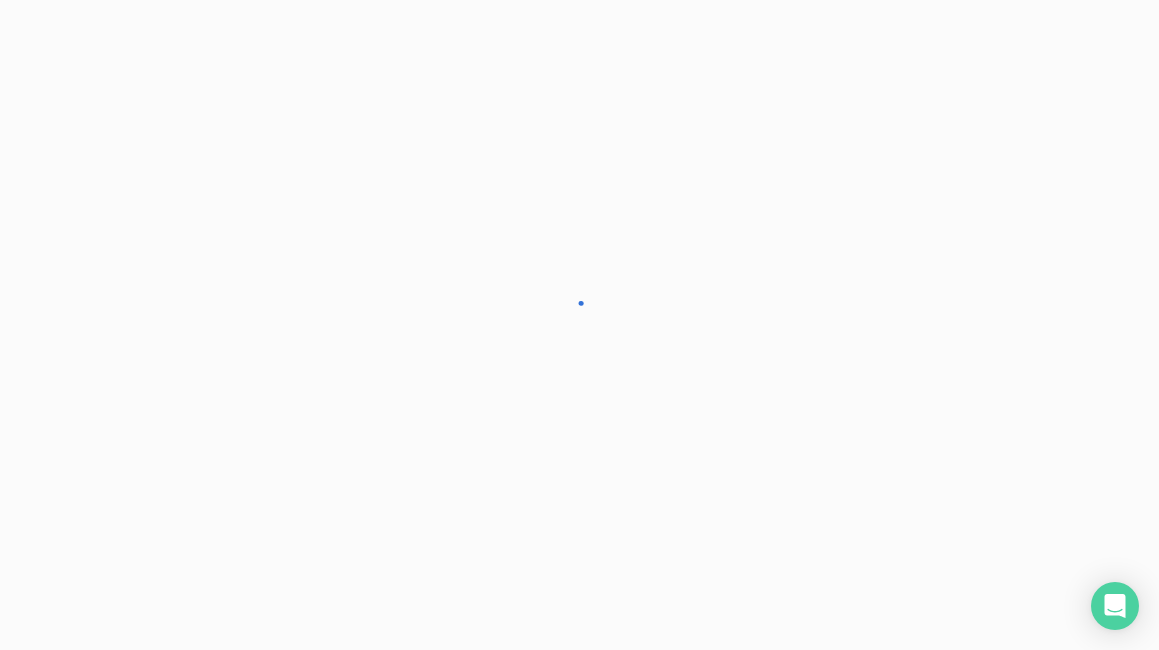scroll, scrollTop: 0, scrollLeft: 0, axis: both 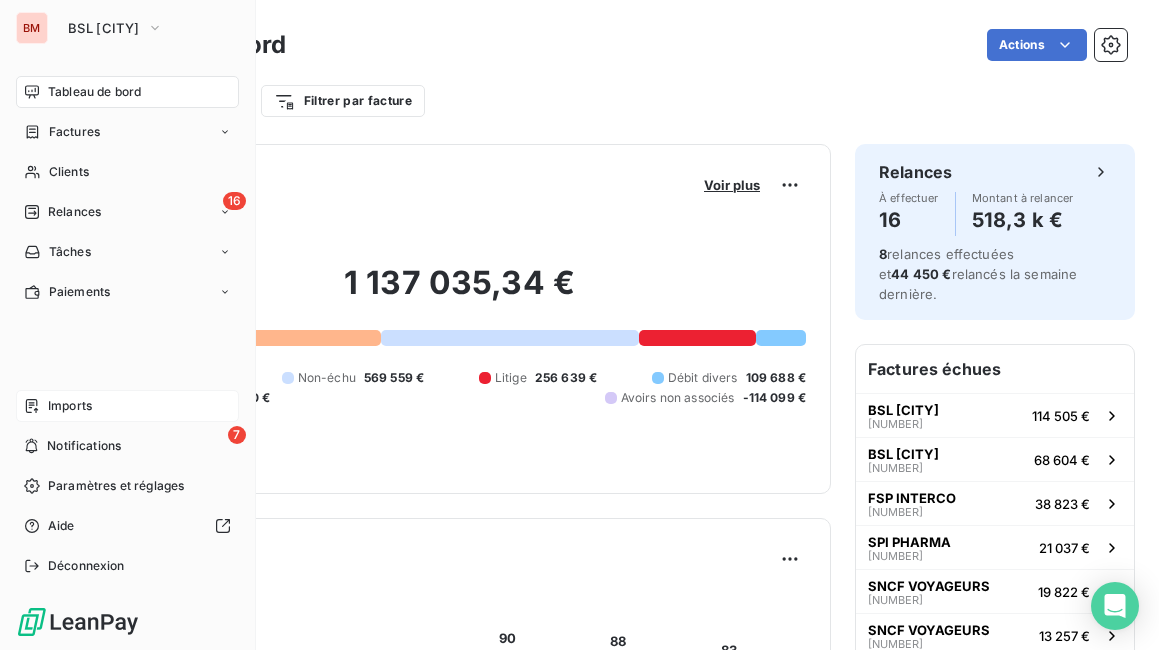click on "Imports" at bounding box center [70, 406] 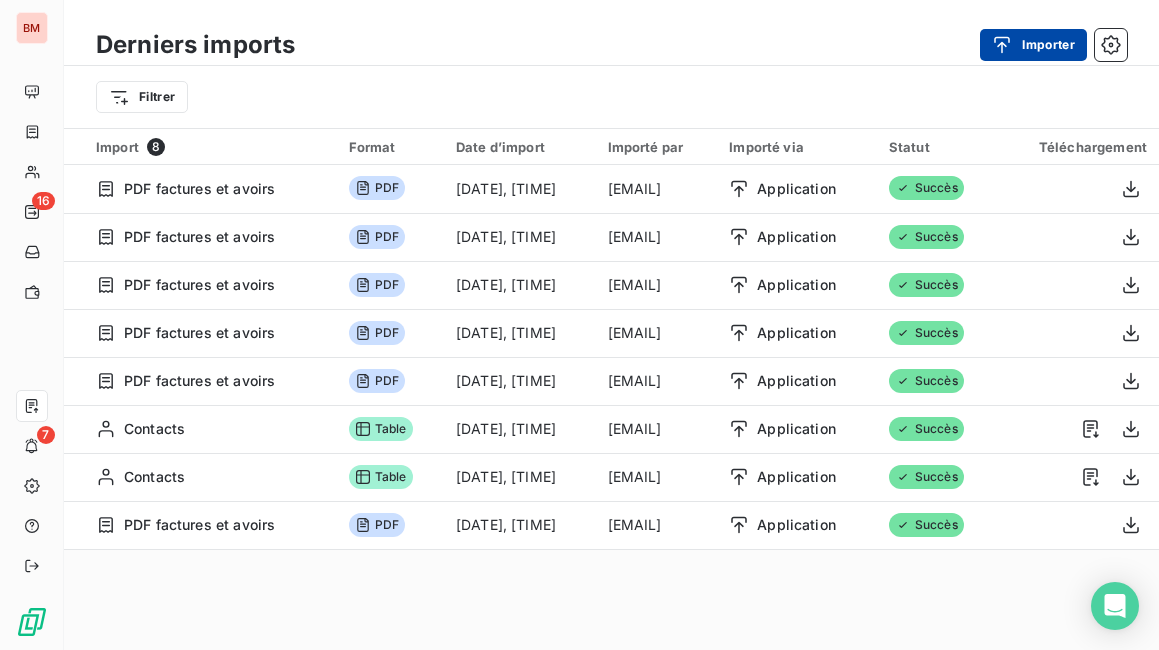 click at bounding box center (1007, 45) 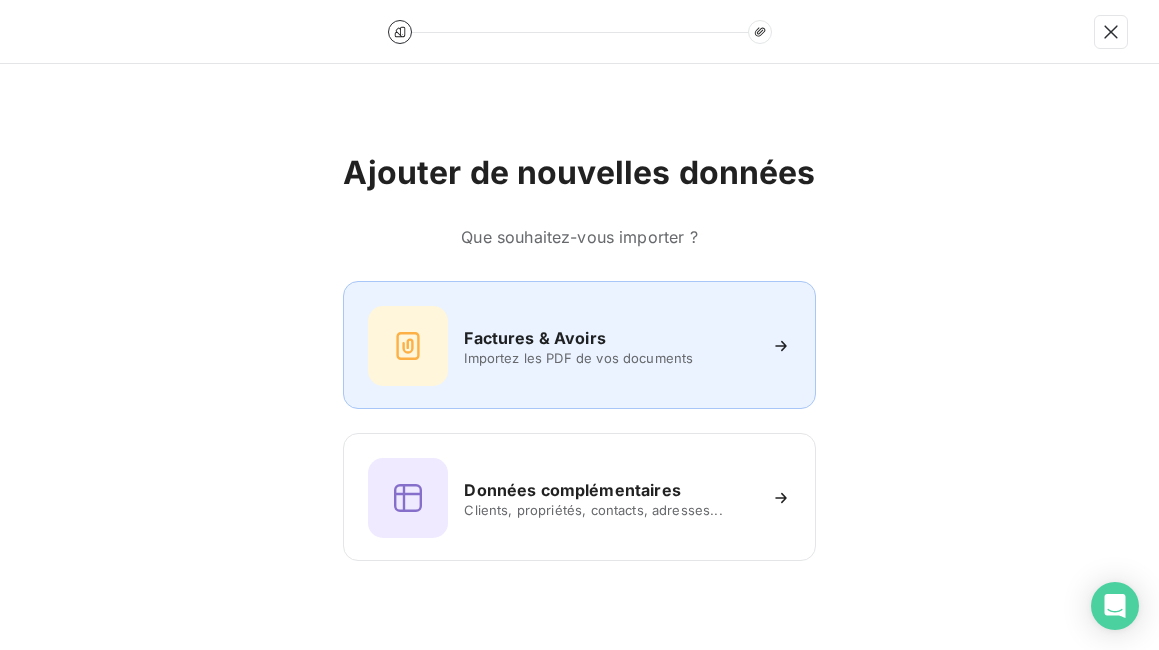 click on "Factures & Avoirs Importez les PDF de vos documents" at bounding box center (579, 345) 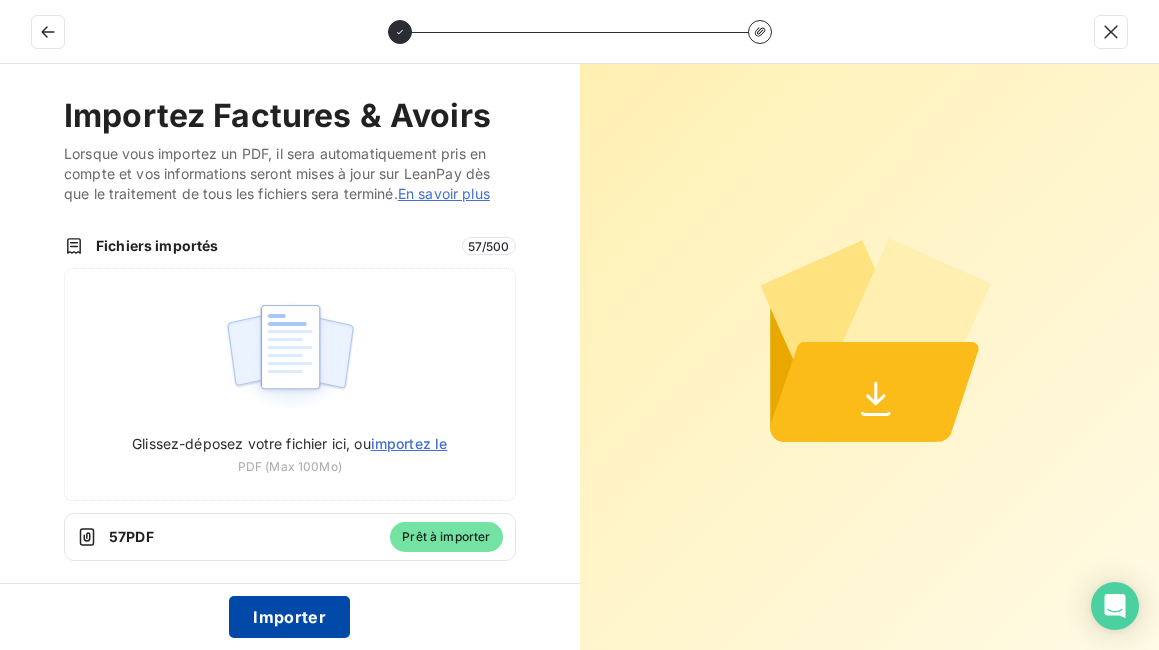 click on "Importer" at bounding box center [289, 617] 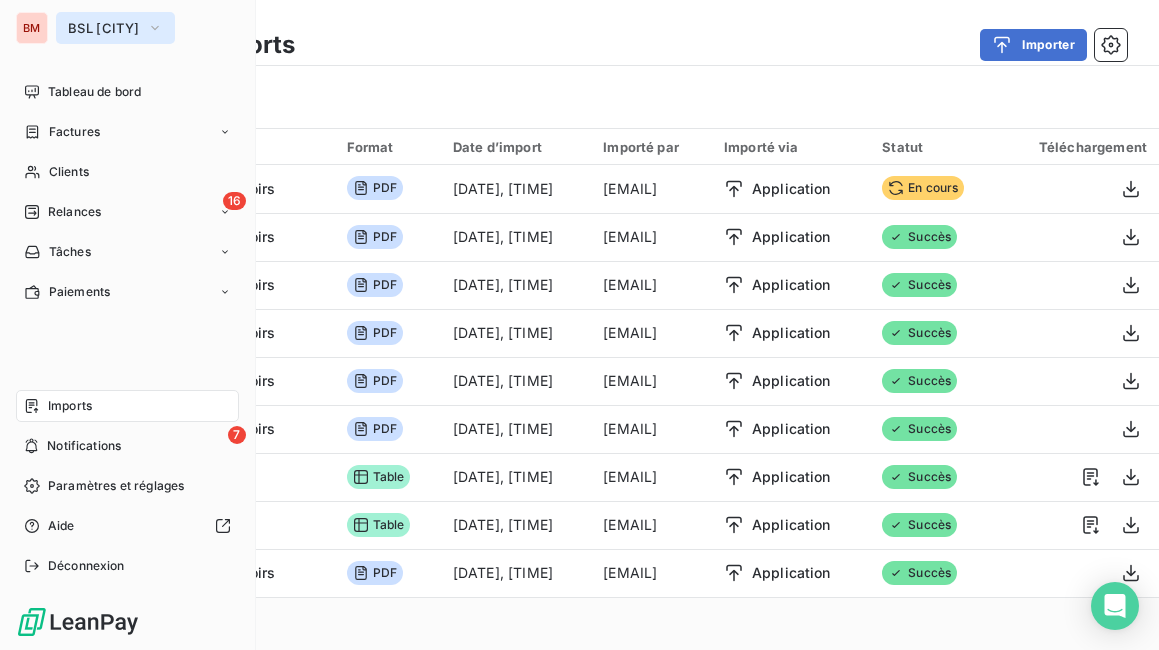 click 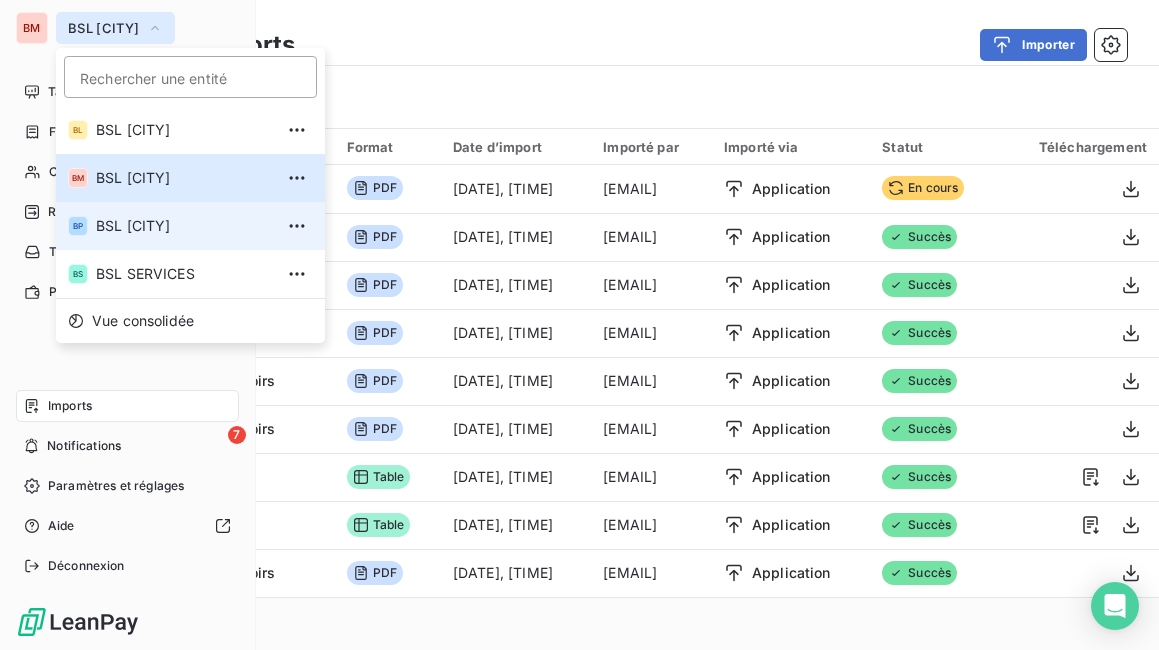click on "BSL PARIS" at bounding box center (184, 226) 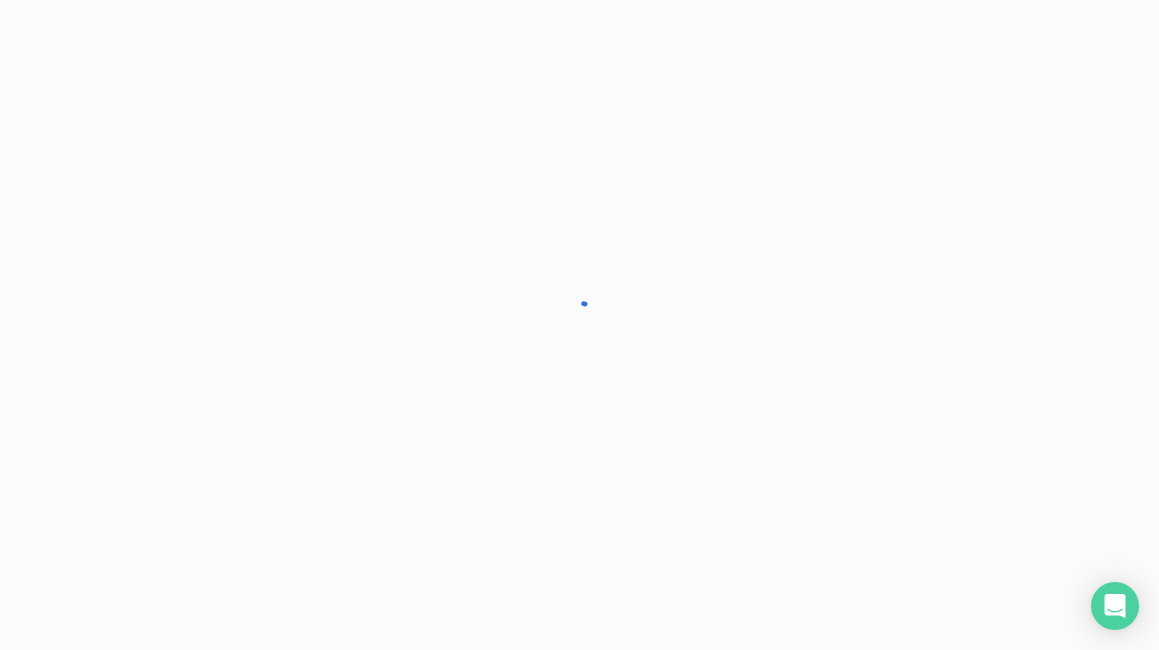 scroll, scrollTop: 0, scrollLeft: 0, axis: both 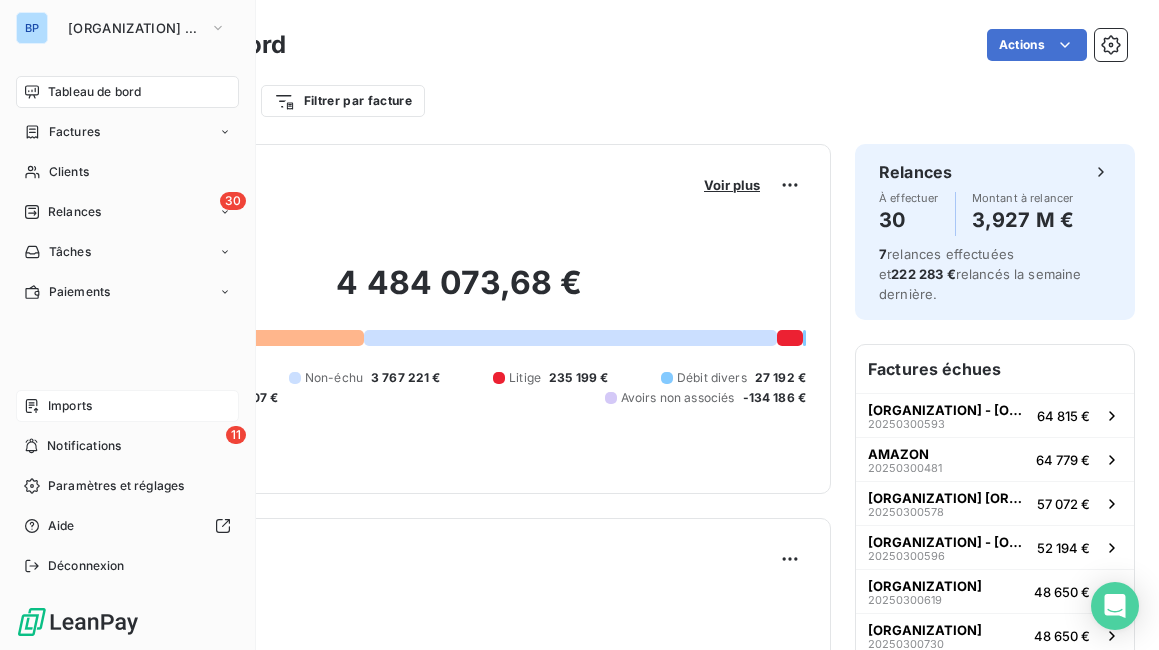click on "Imports" at bounding box center [70, 406] 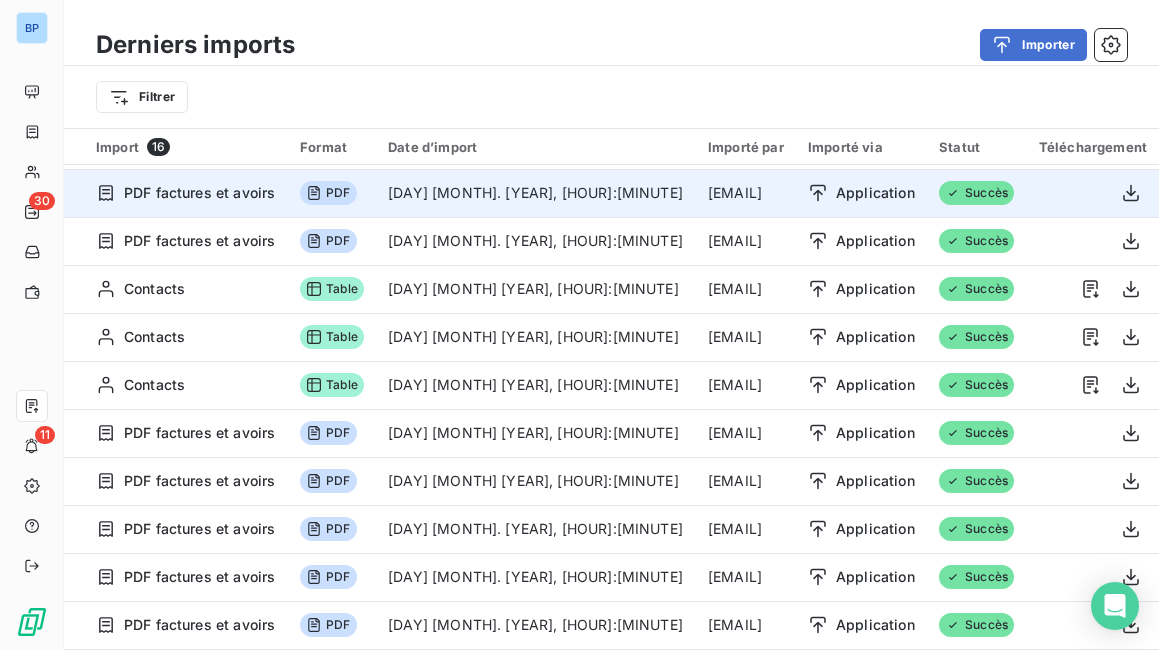 scroll, scrollTop: 0, scrollLeft: 0, axis: both 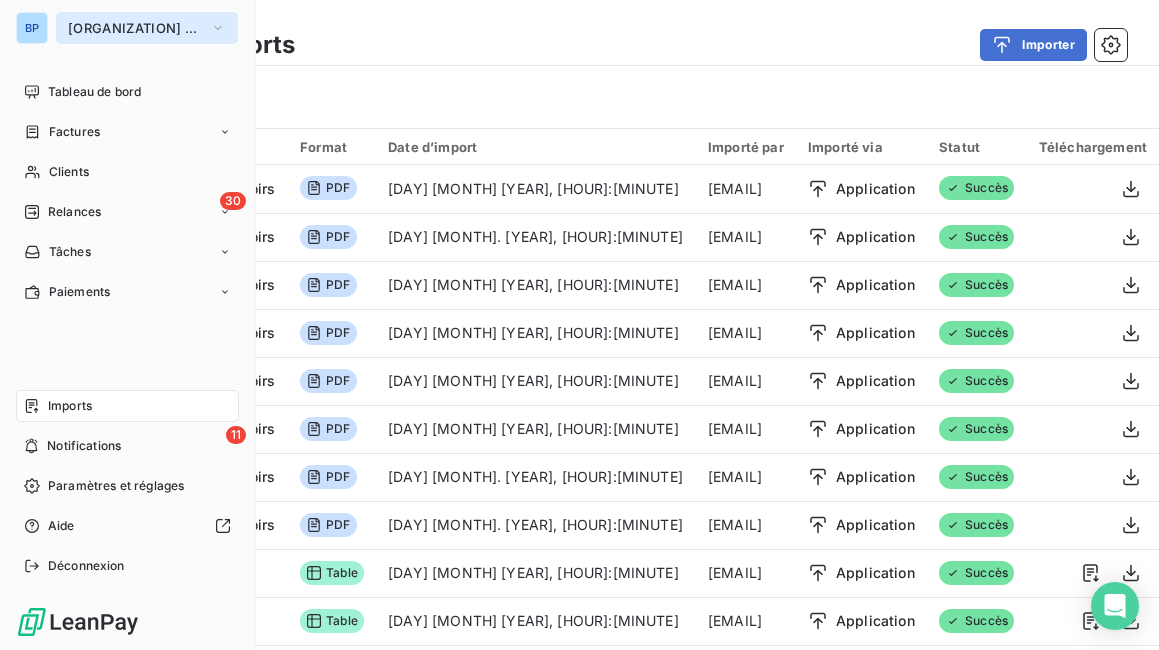 click on "BSL PARIS" at bounding box center [147, 28] 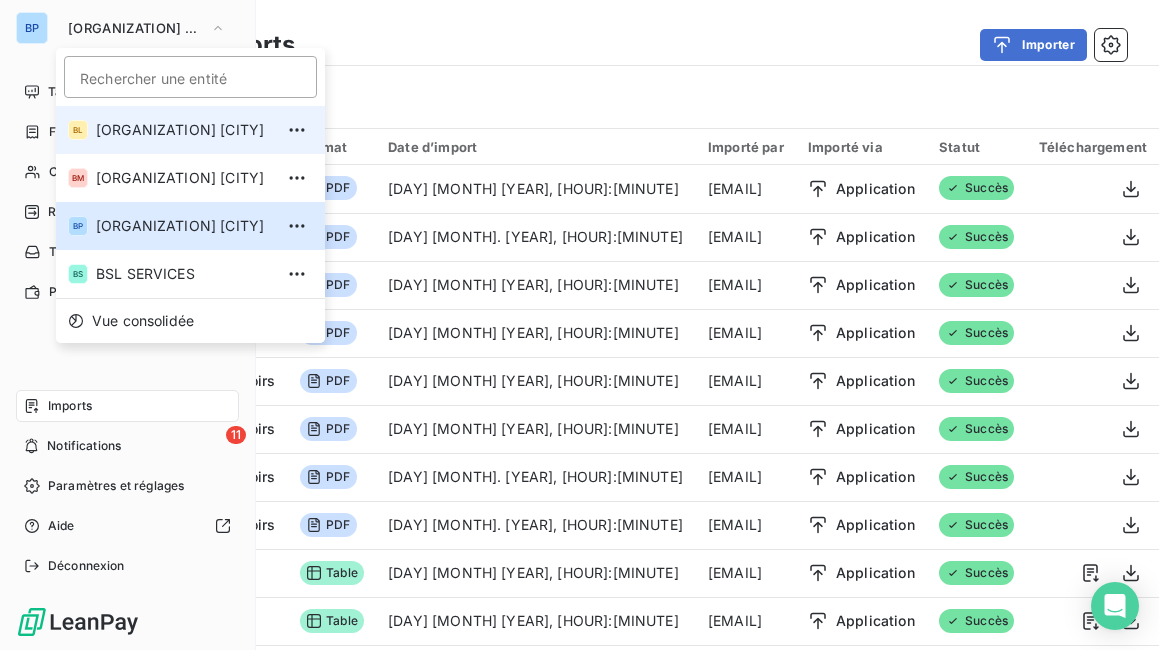 click on "BSL [CITY]" at bounding box center [184, 130] 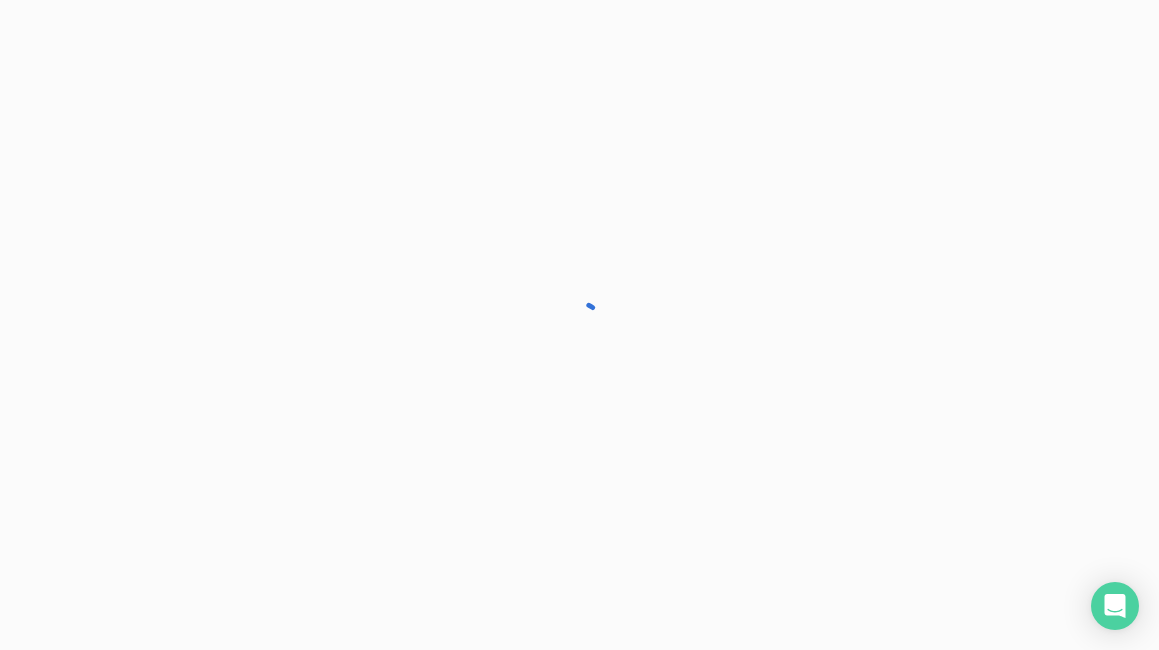 scroll, scrollTop: 0, scrollLeft: 0, axis: both 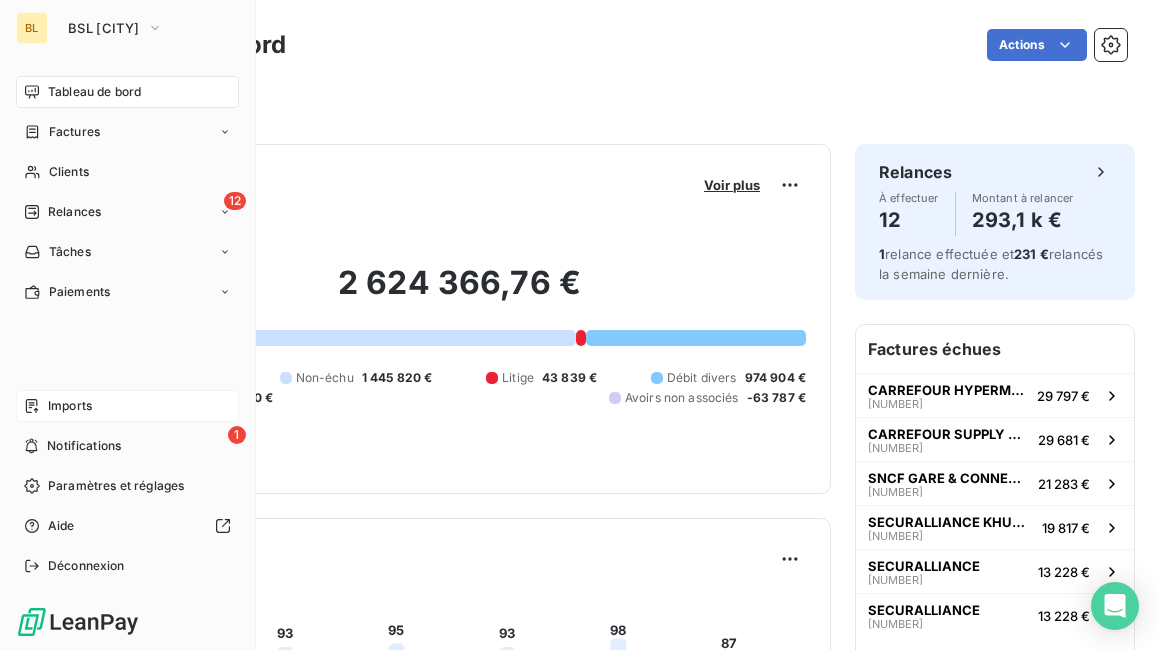 click on "Imports" at bounding box center [70, 406] 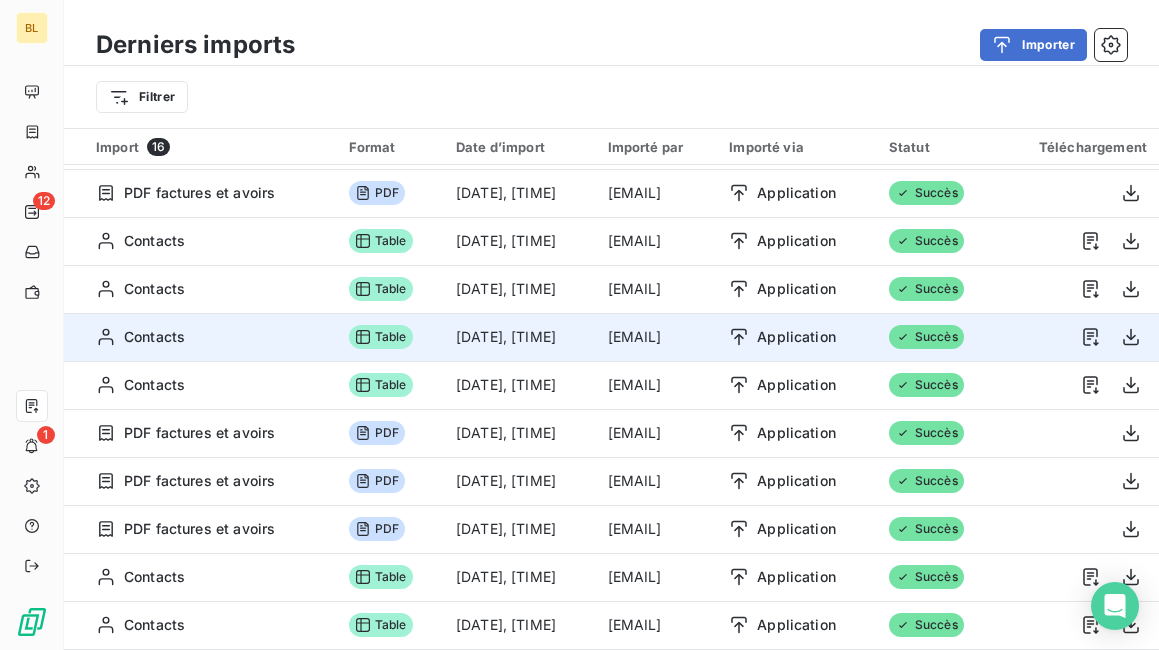 scroll, scrollTop: 0, scrollLeft: 0, axis: both 